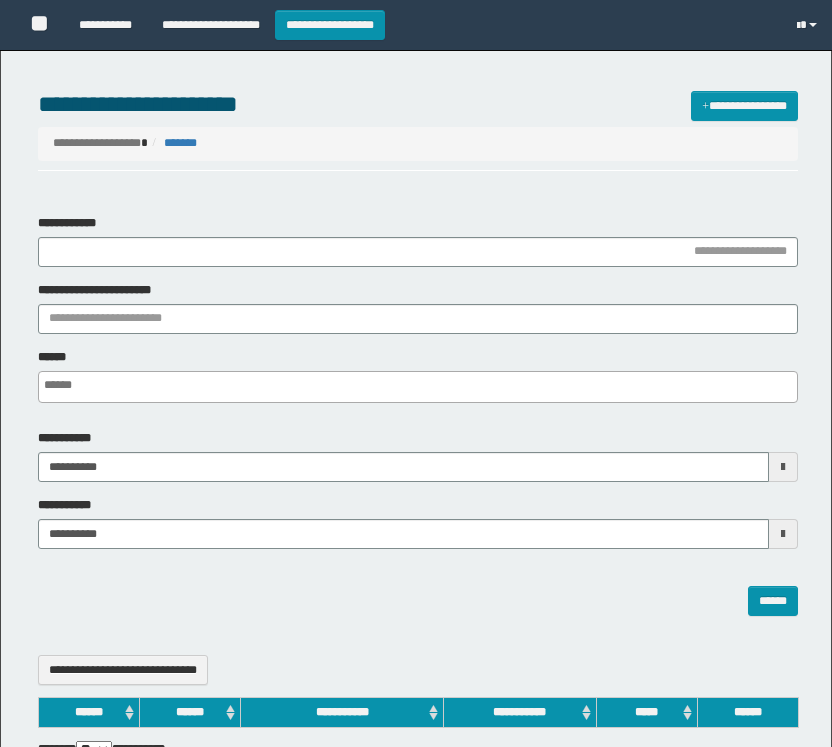 select 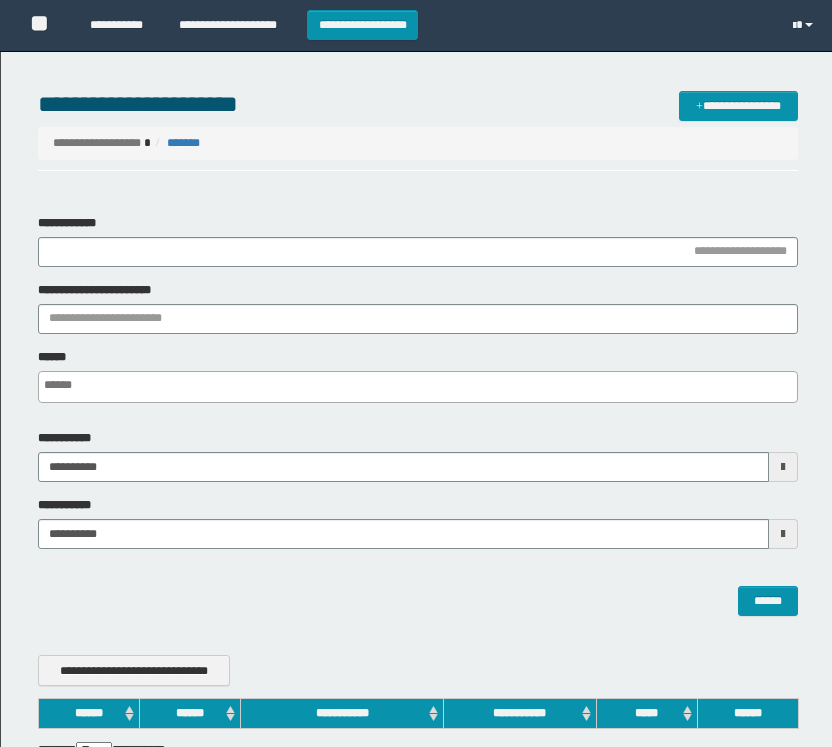 scroll, scrollTop: 0, scrollLeft: 0, axis: both 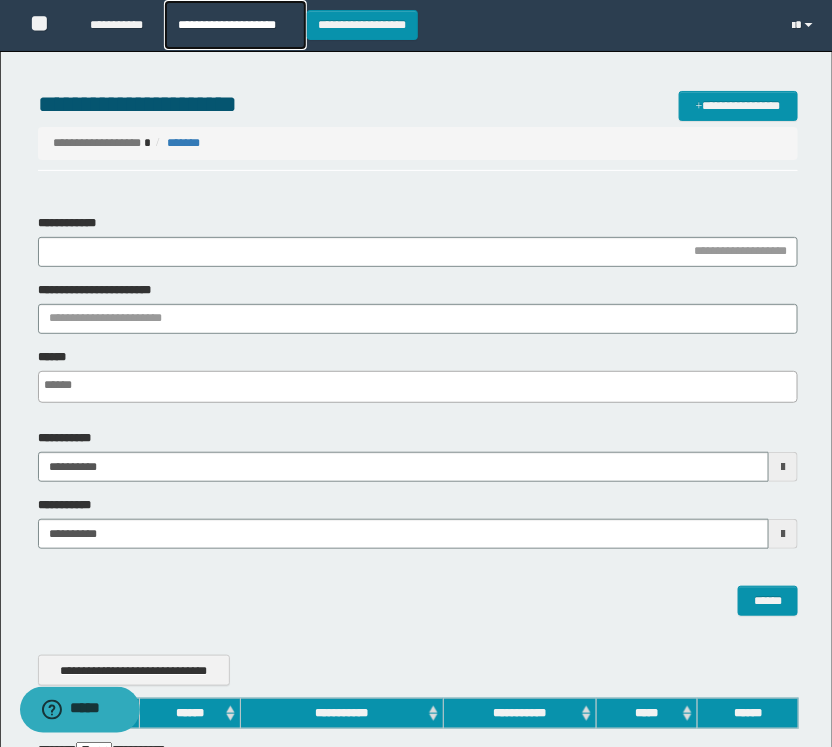click on "**********" at bounding box center (235, 25) 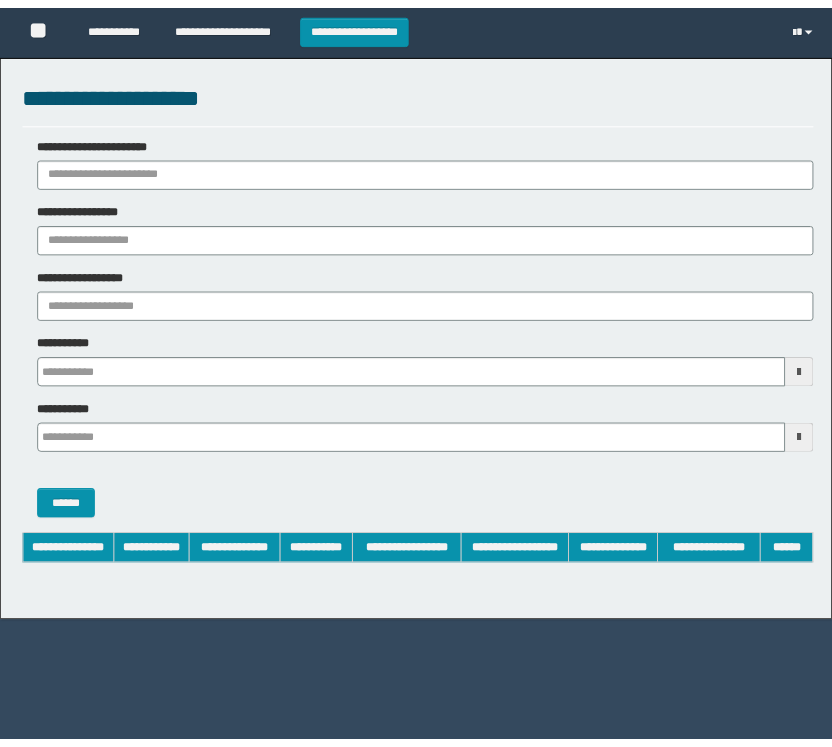 scroll, scrollTop: 0, scrollLeft: 0, axis: both 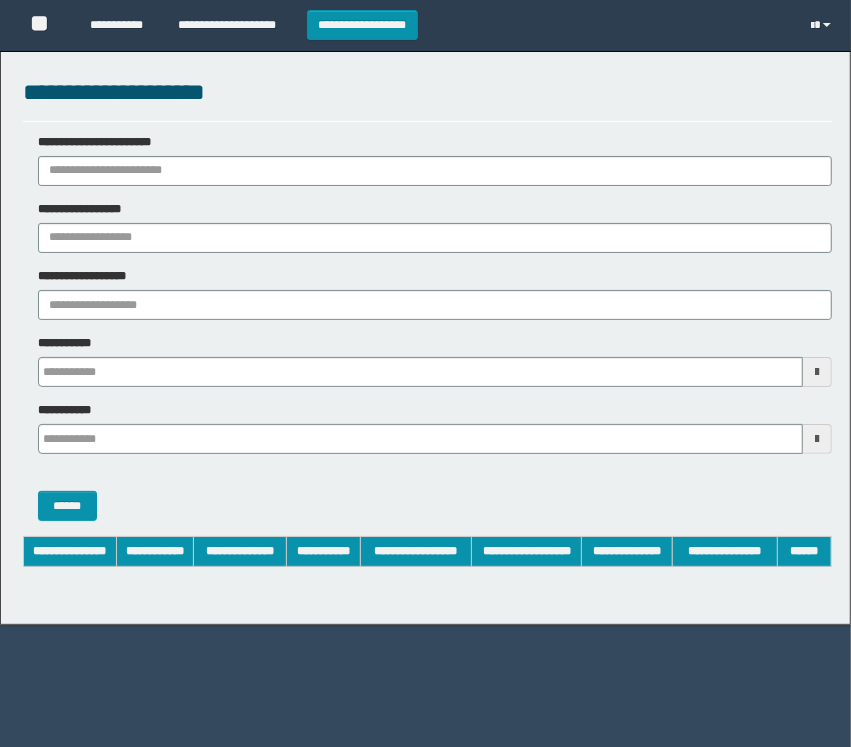 type on "**********" 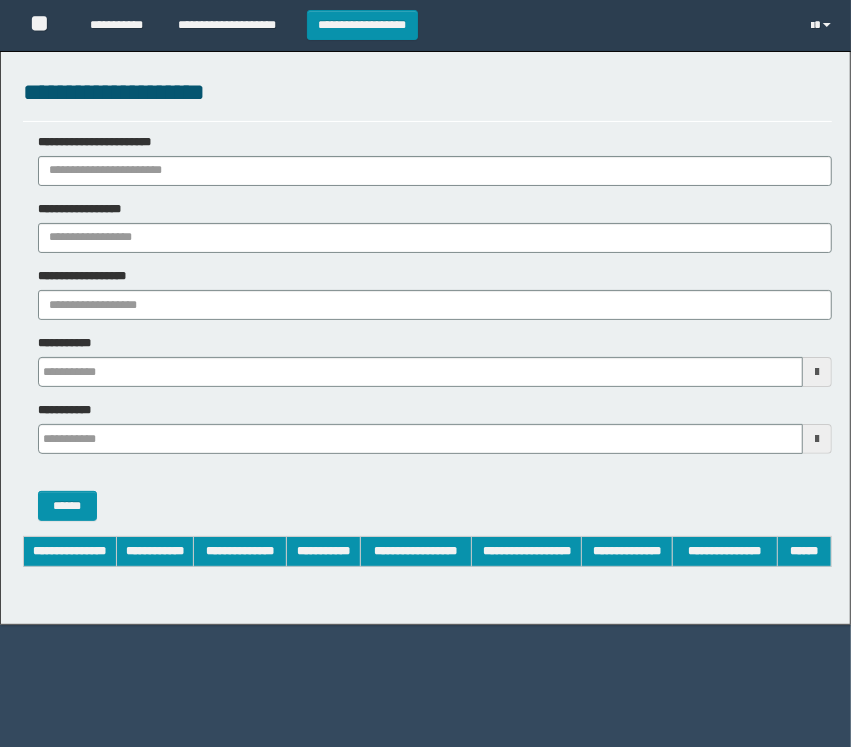 type on "**********" 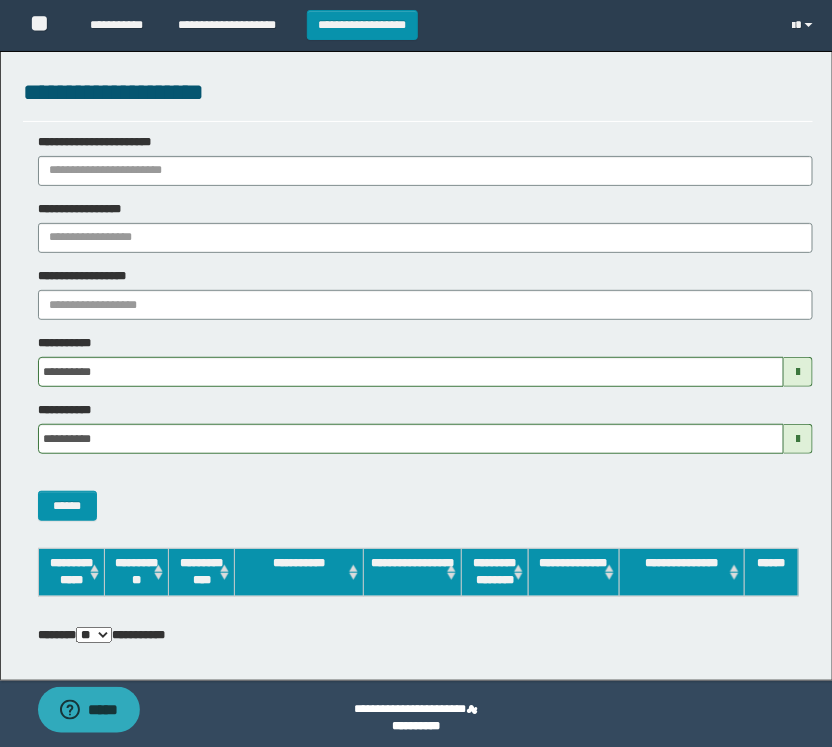 scroll, scrollTop: 0, scrollLeft: 0, axis: both 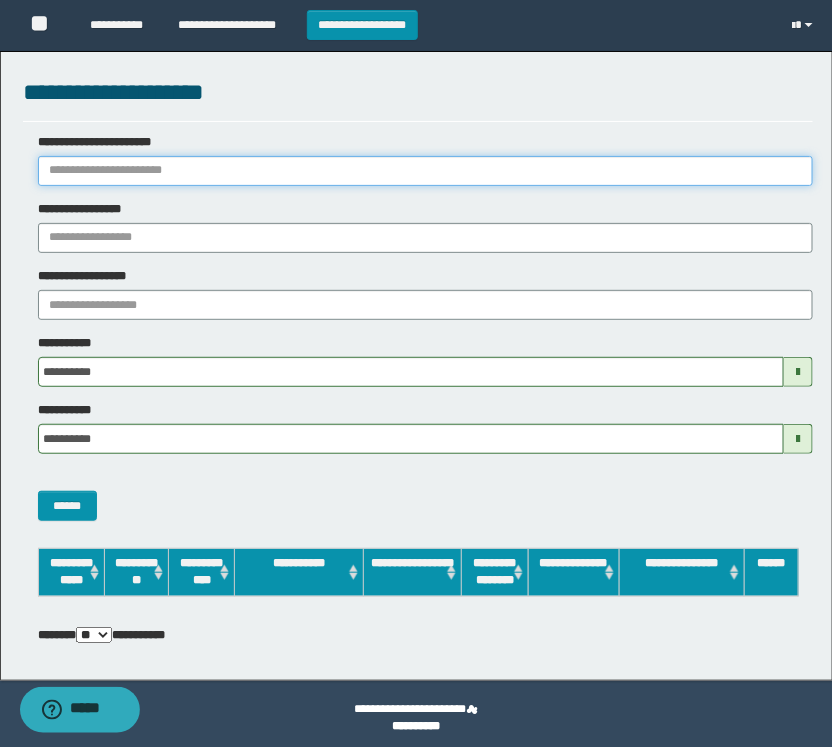 click on "**********" at bounding box center [425, 171] 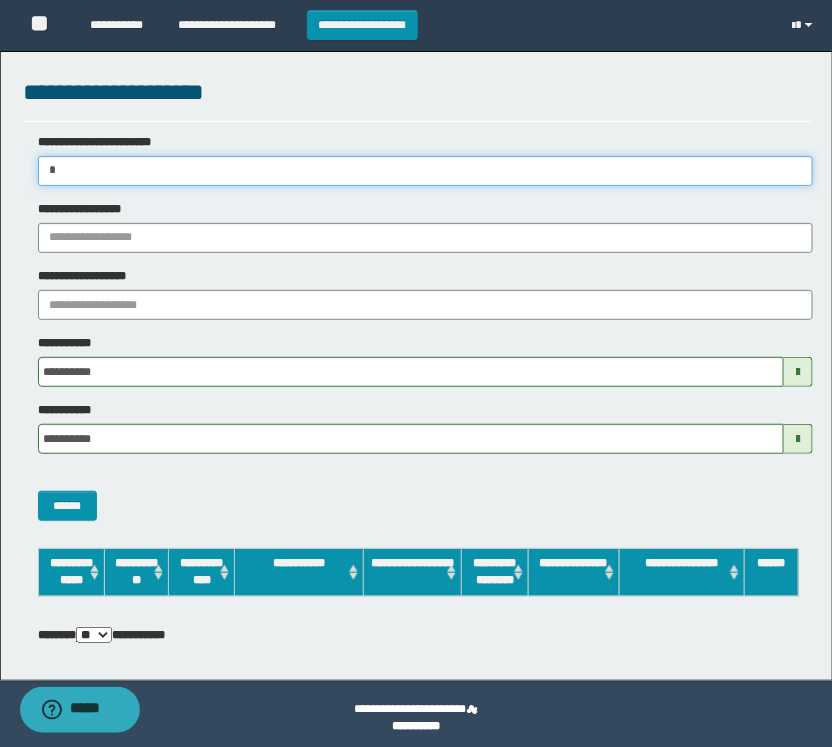 type 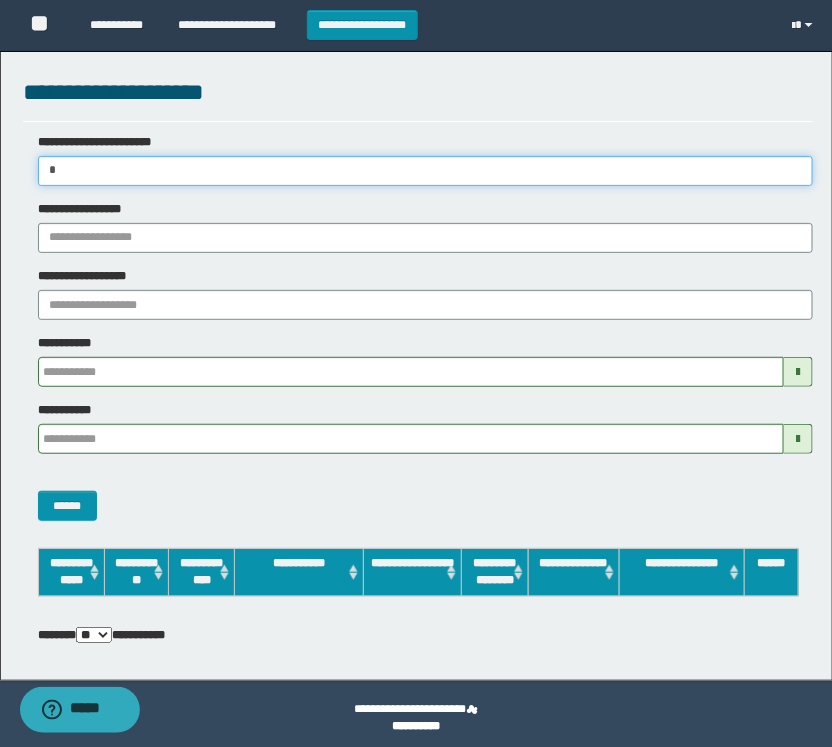 type on "**" 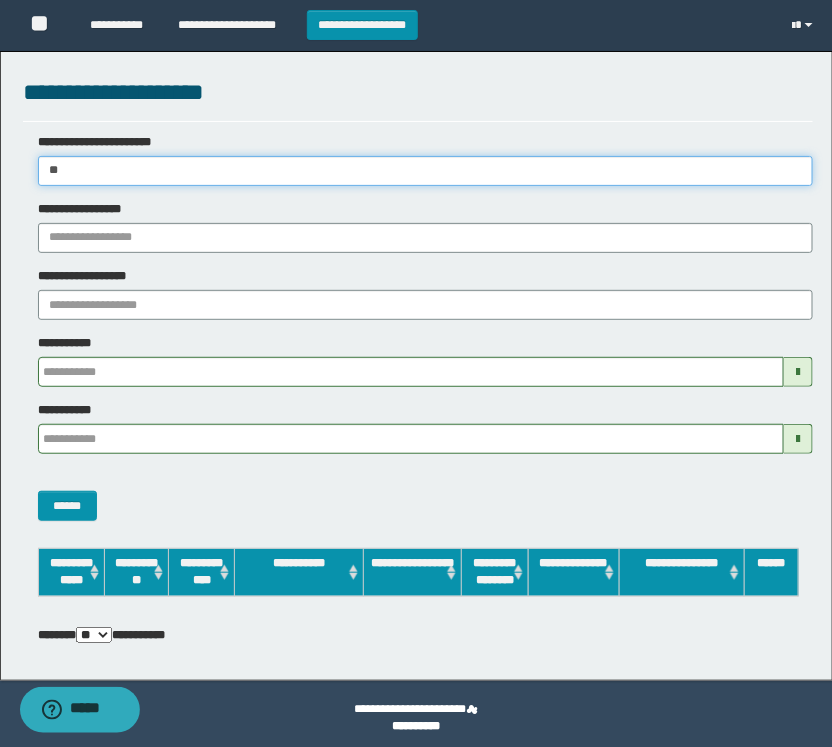 type 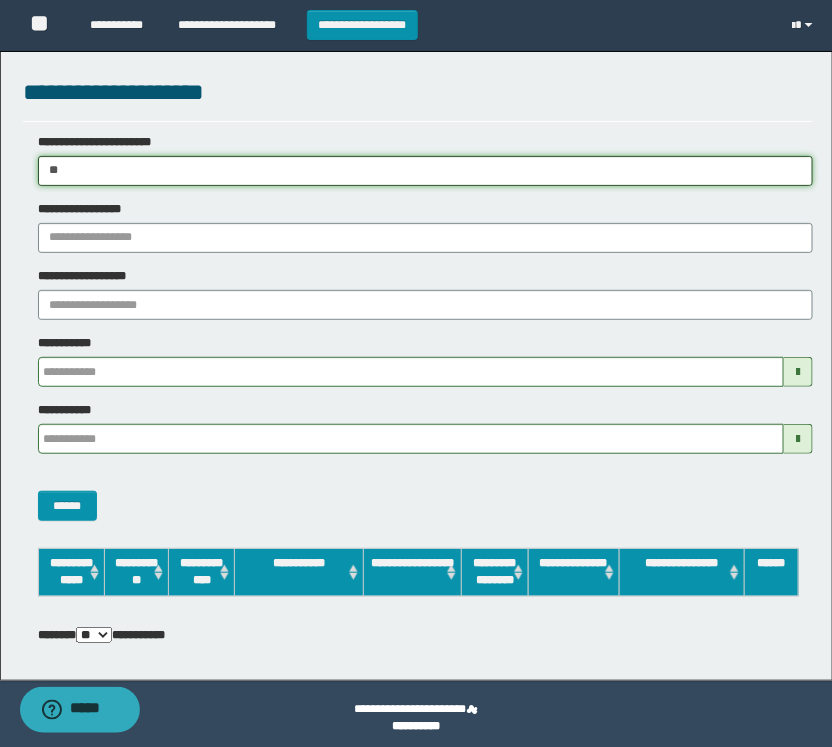 type on "***" 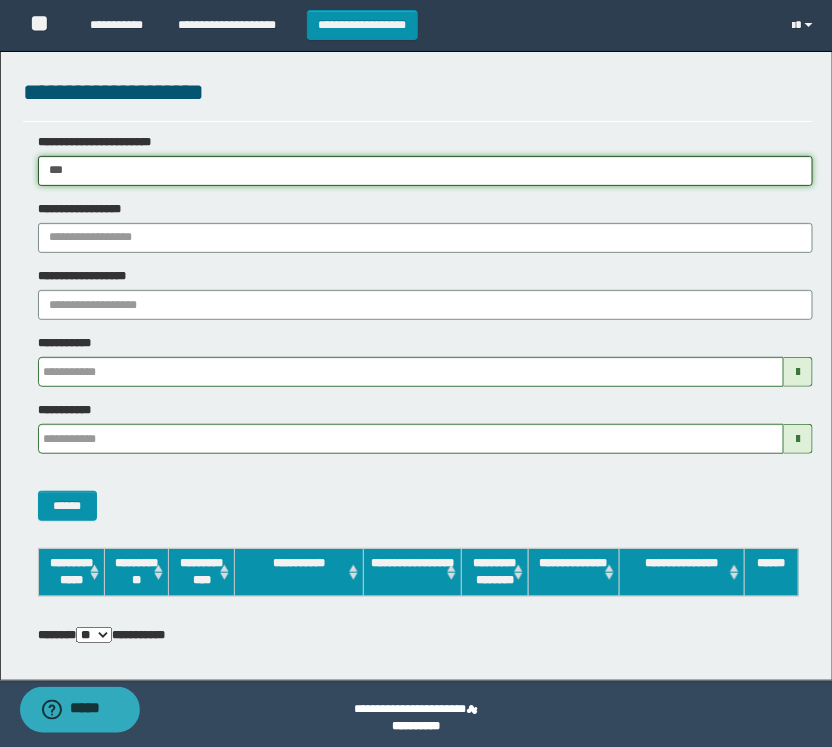 type 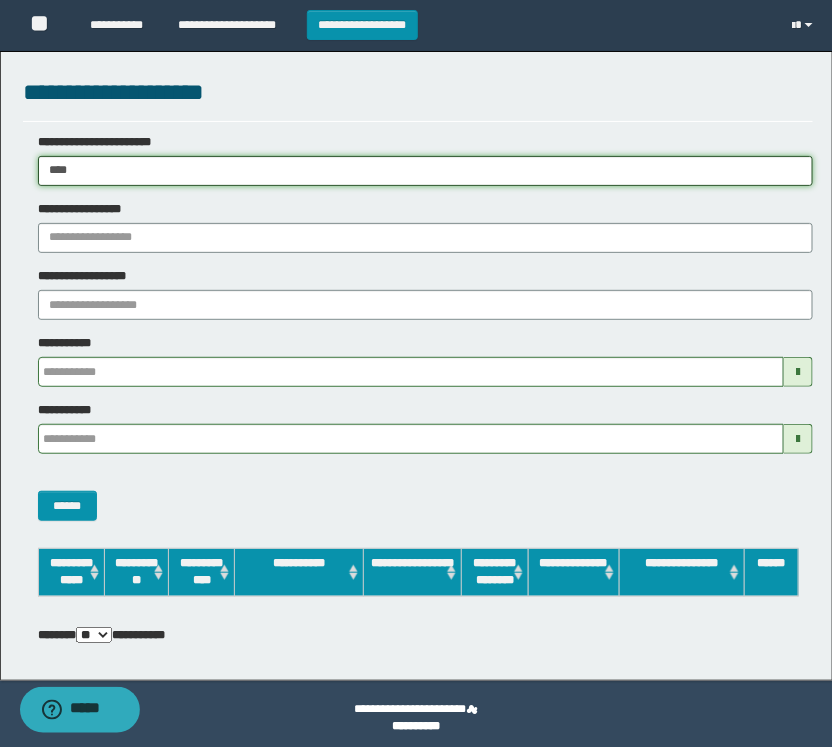 type 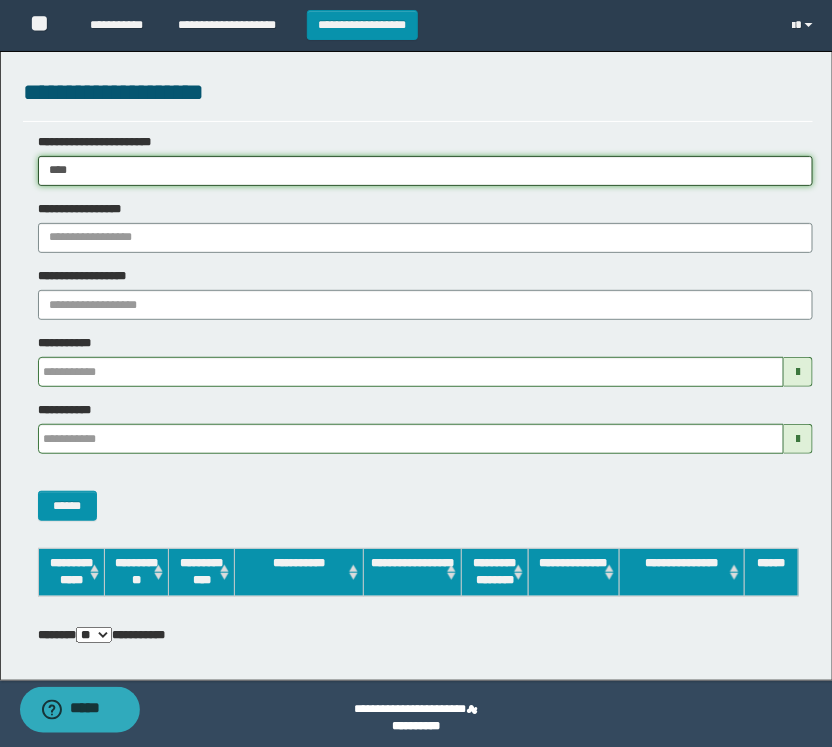 type on "*****" 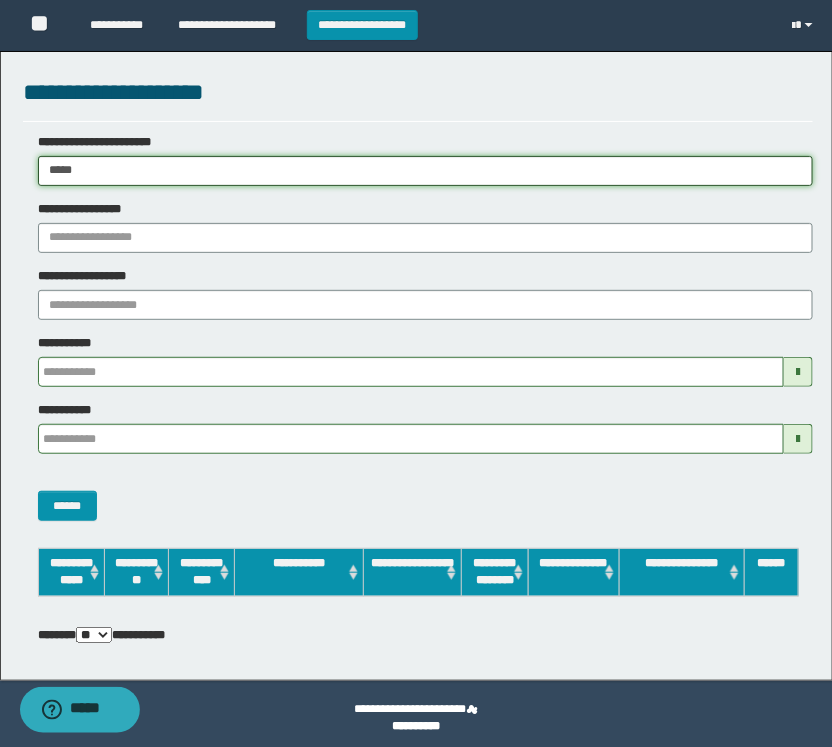 type 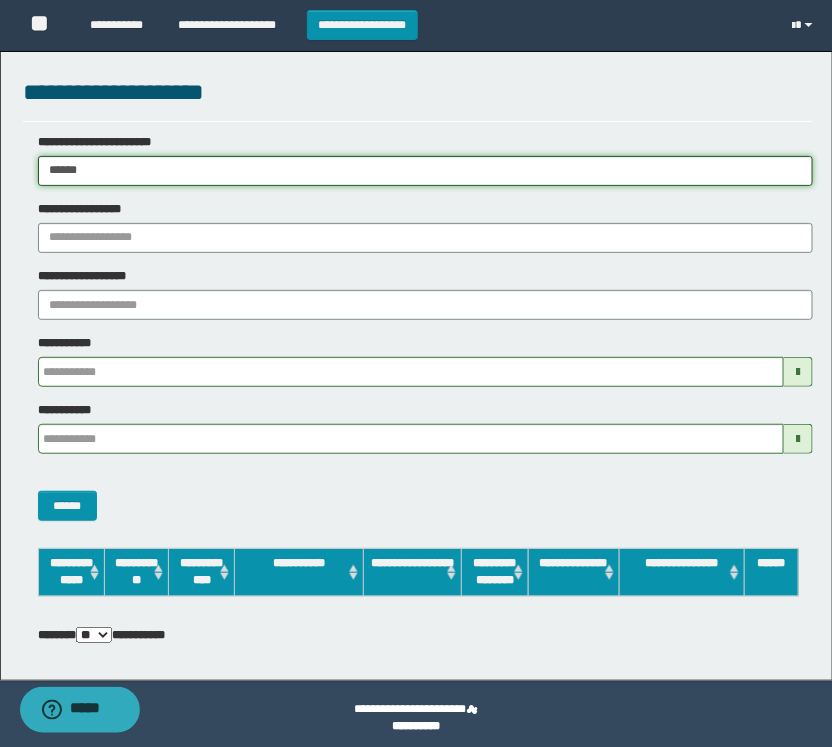 type 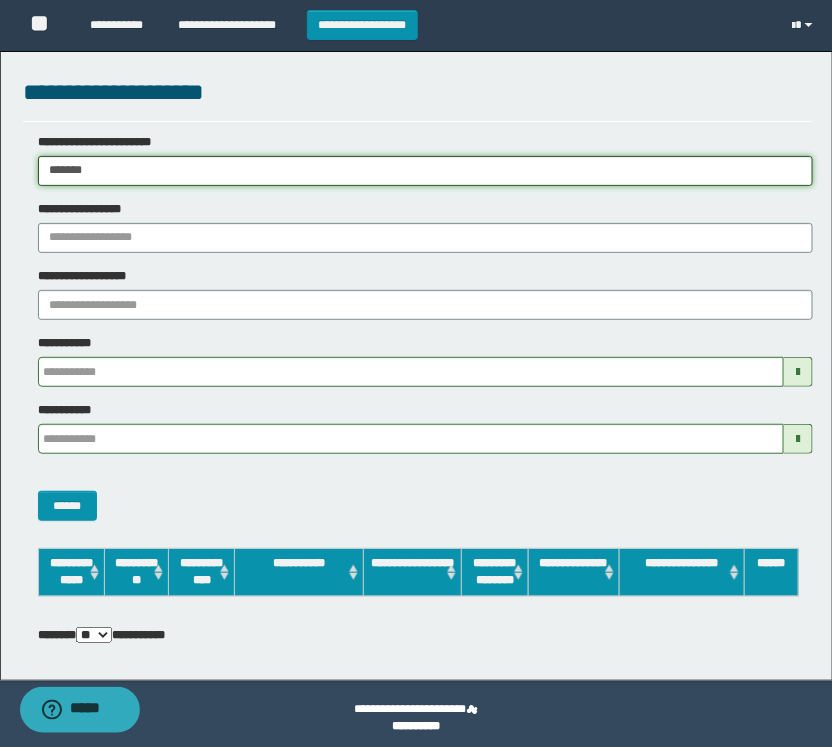 type 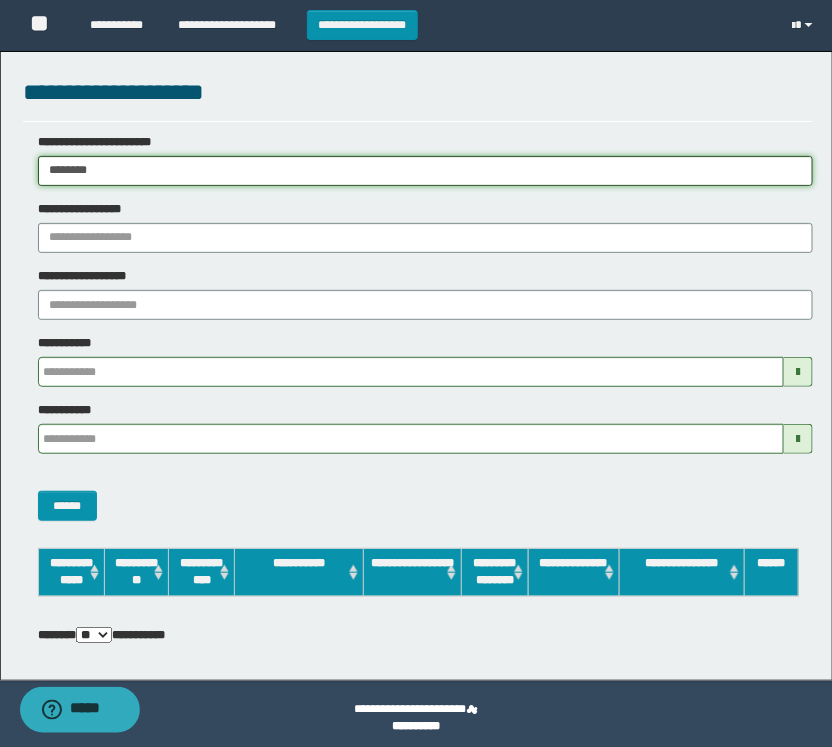 type 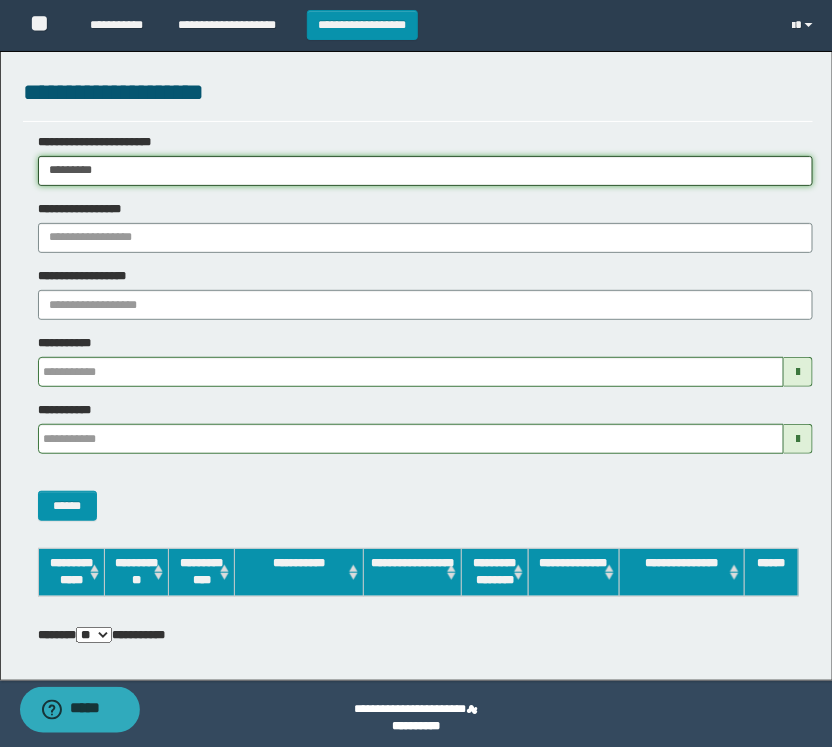 type 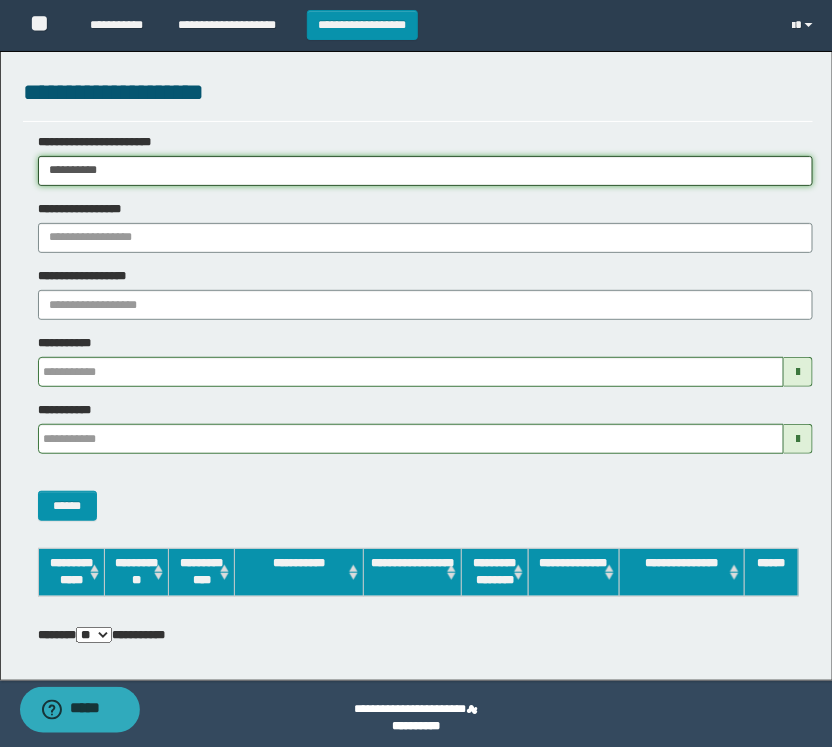 type 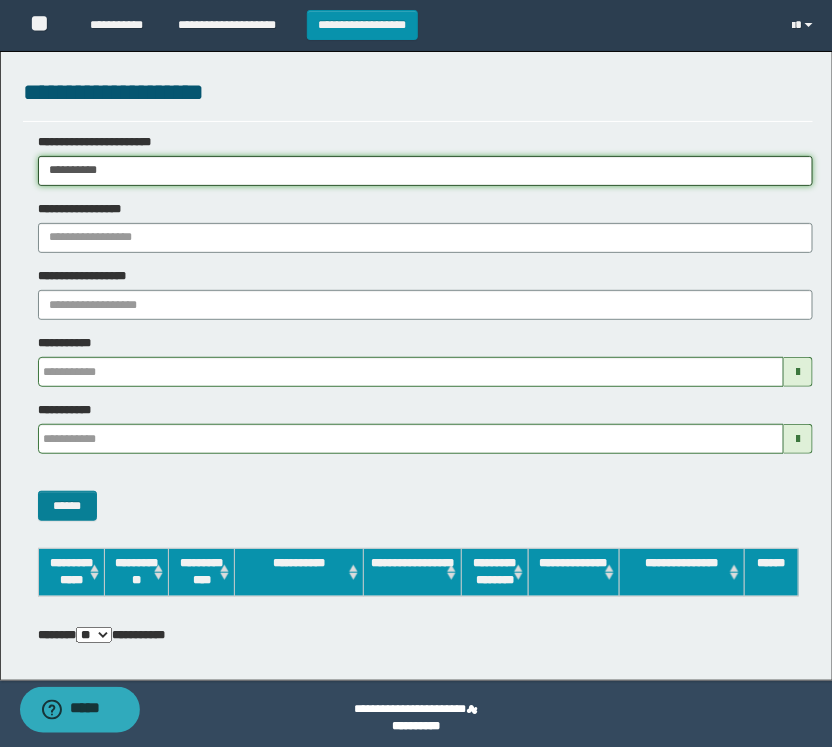type 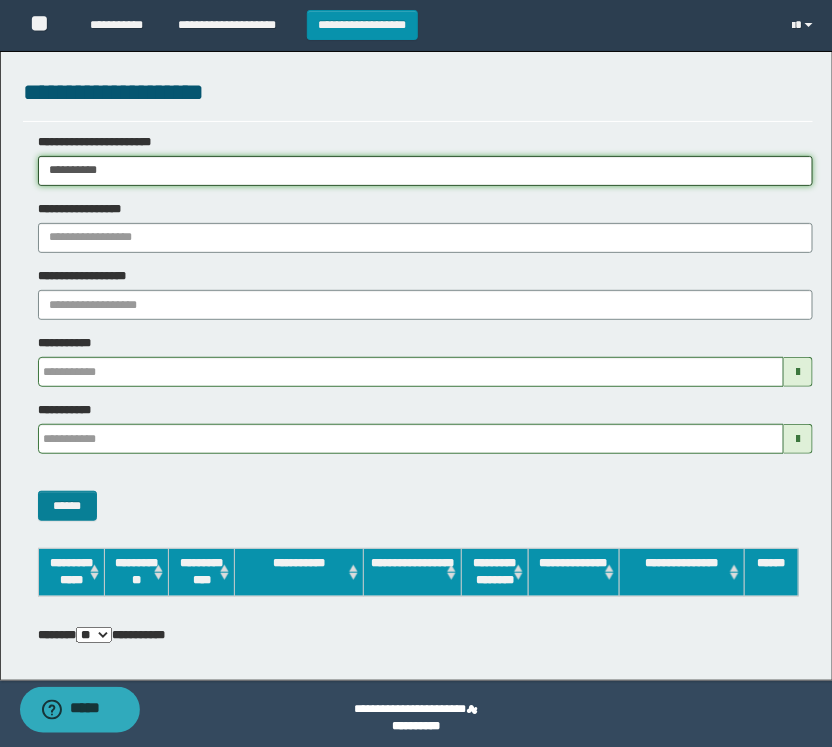 type on "**********" 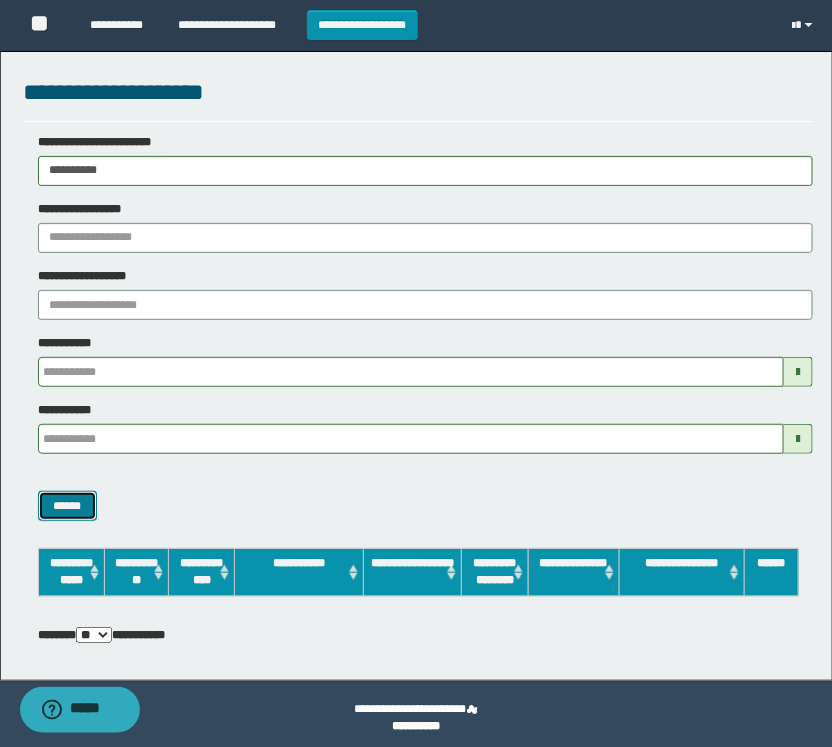 click on "******" at bounding box center [68, 506] 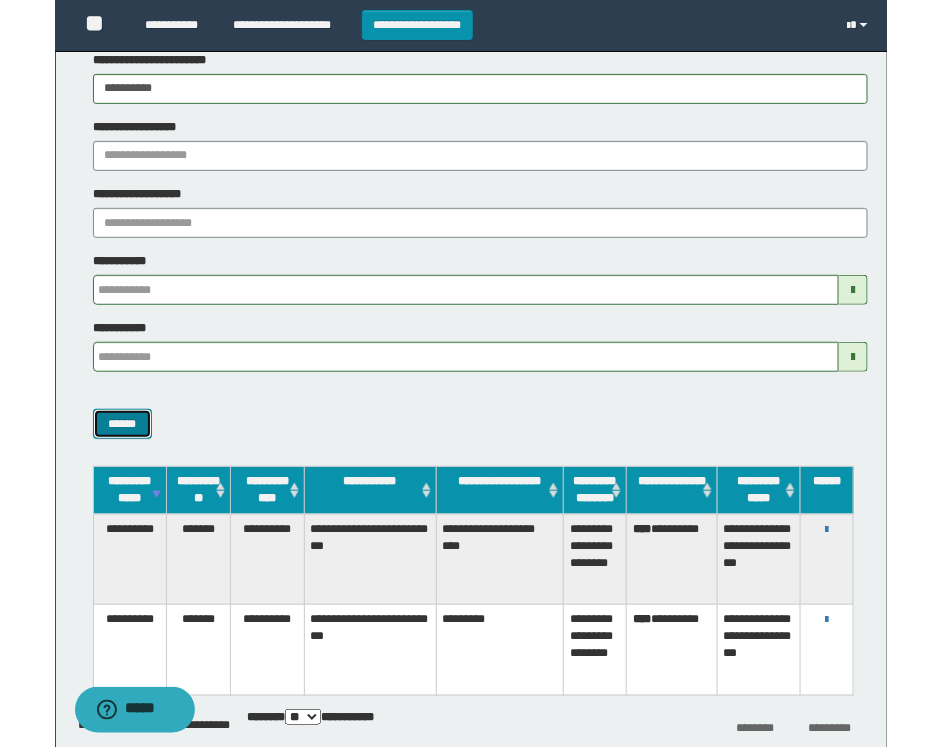 scroll, scrollTop: 125, scrollLeft: 0, axis: vertical 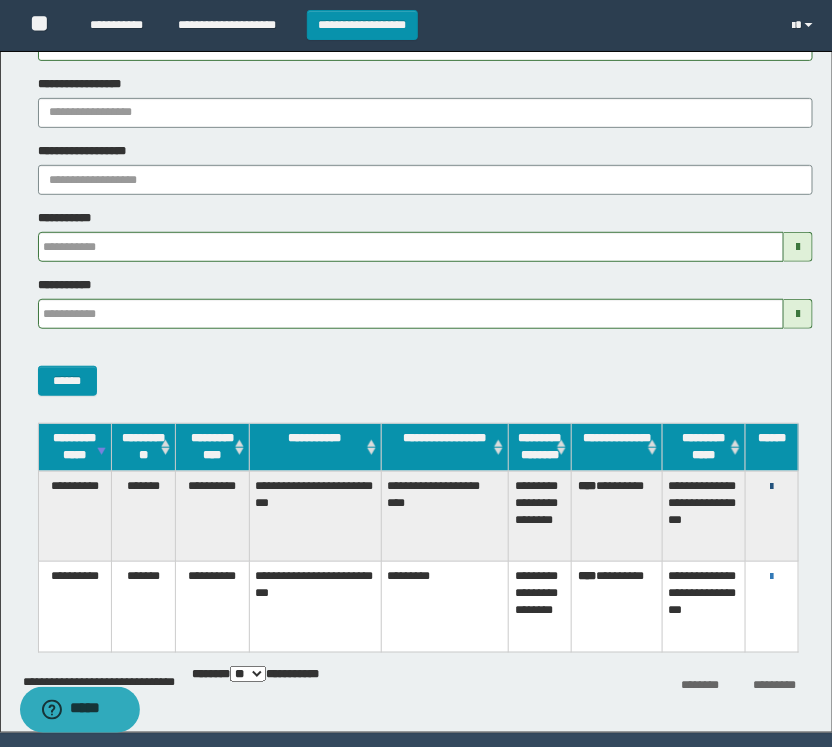 click at bounding box center (771, 487) 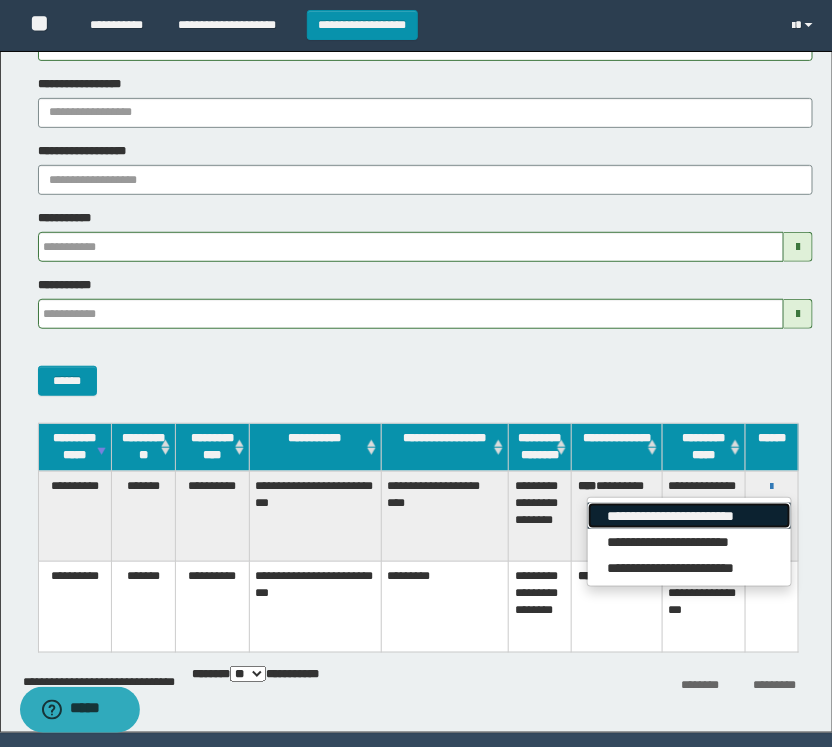 click on "**********" at bounding box center [689, 516] 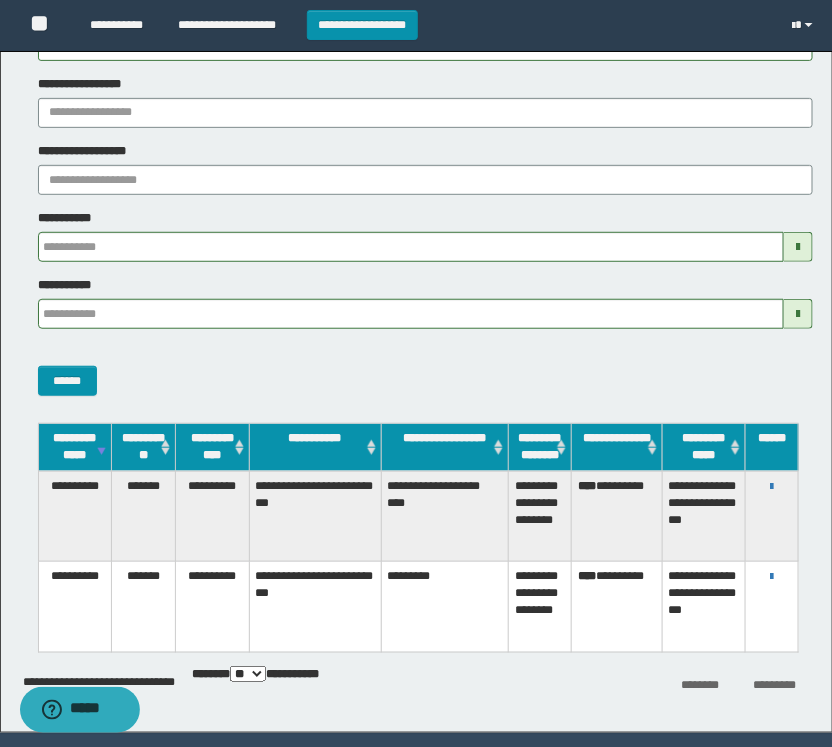 type 